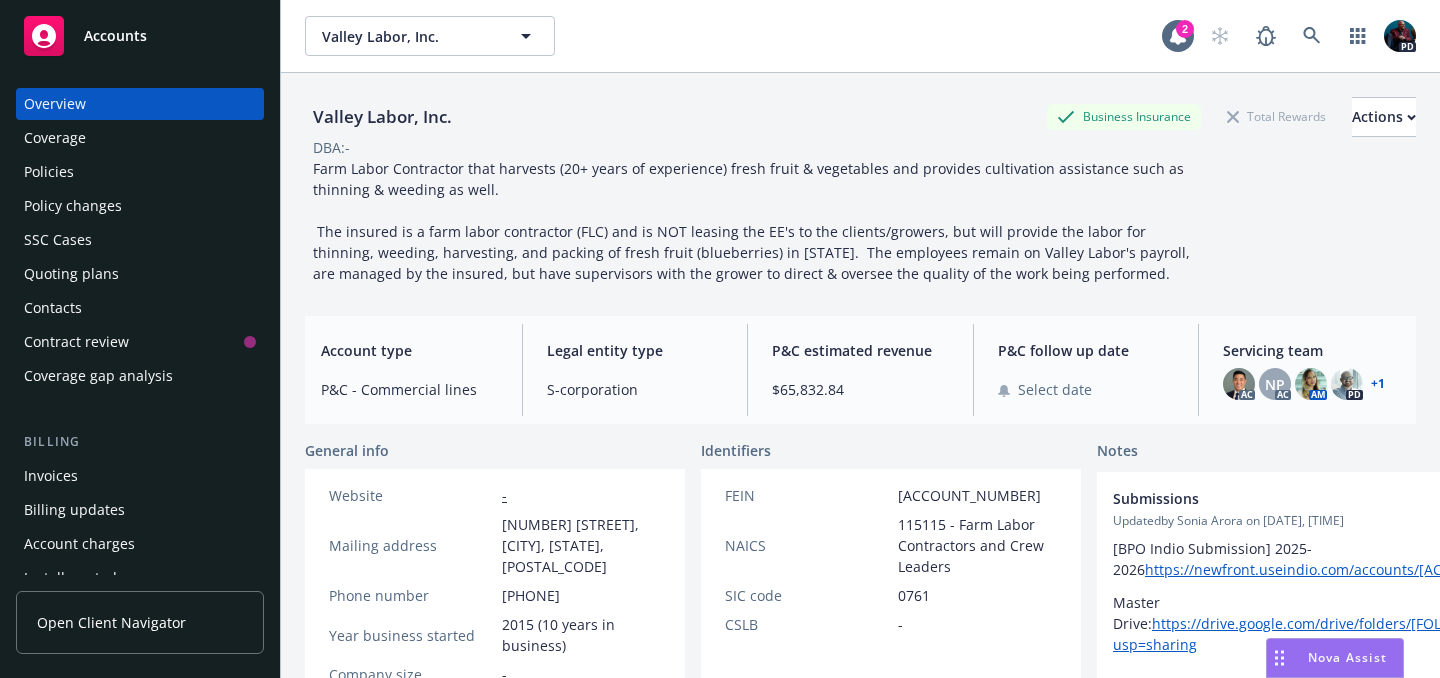 scroll, scrollTop: 0, scrollLeft: 0, axis: both 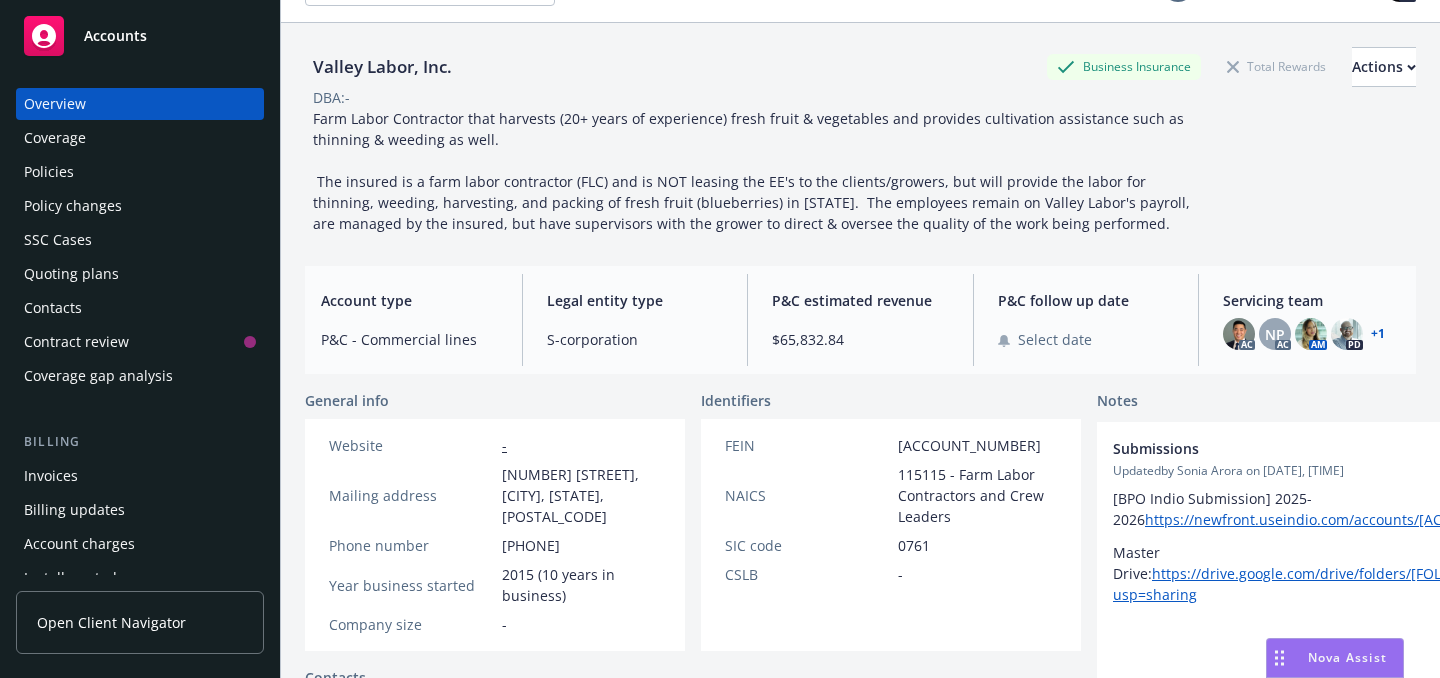 click on "Accounts" at bounding box center [115, 36] 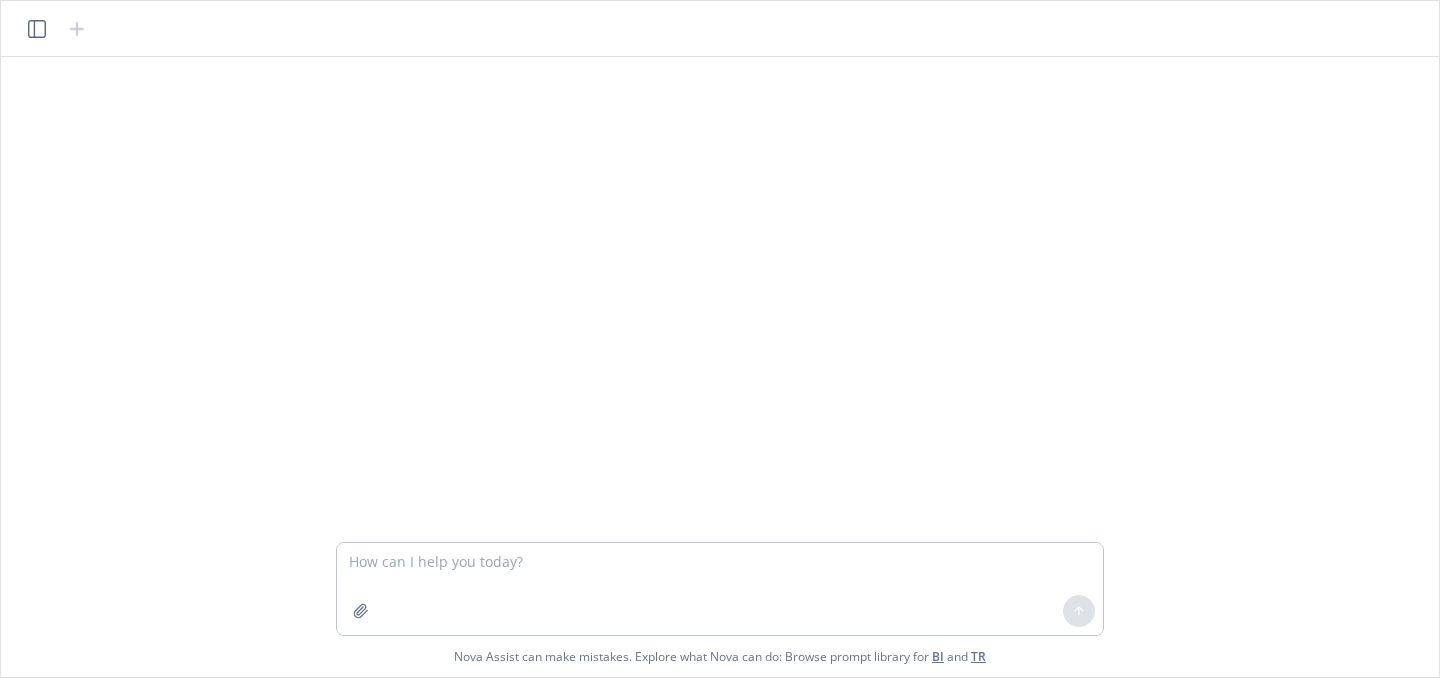 scroll, scrollTop: 0, scrollLeft: 0, axis: both 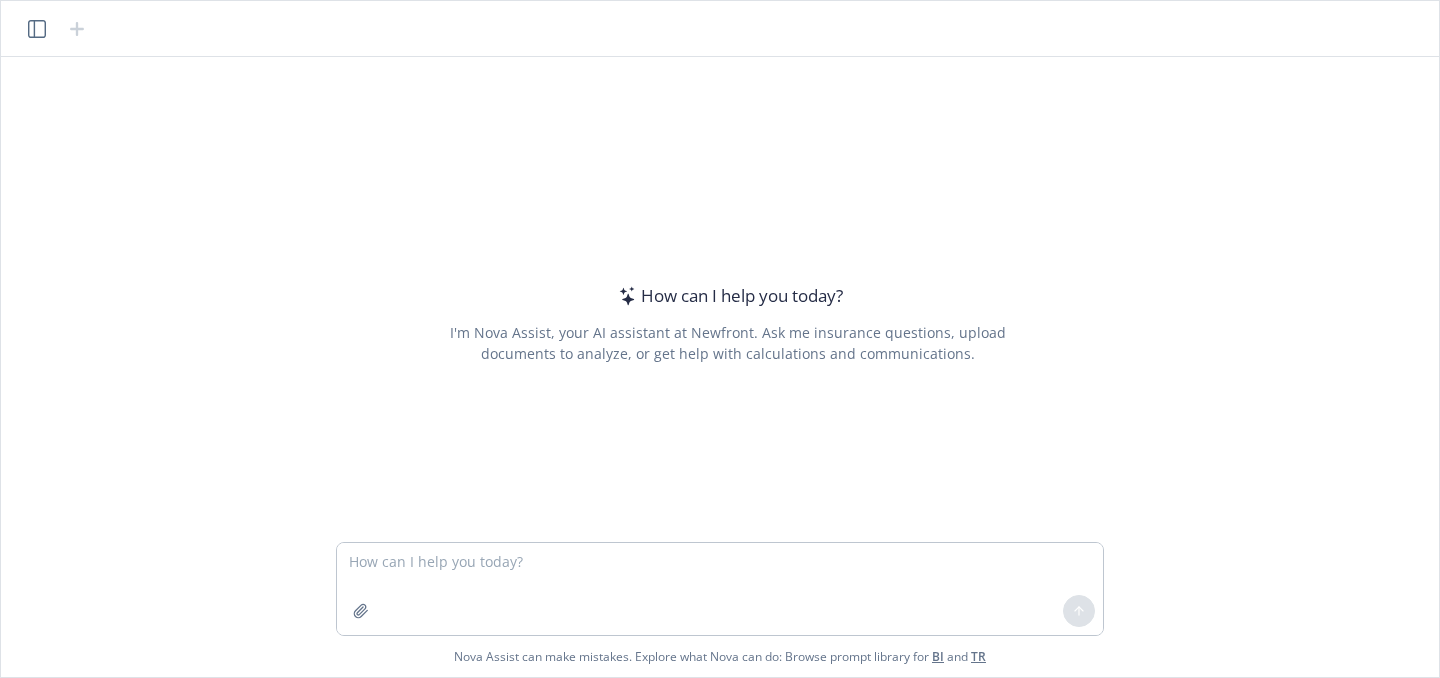 click 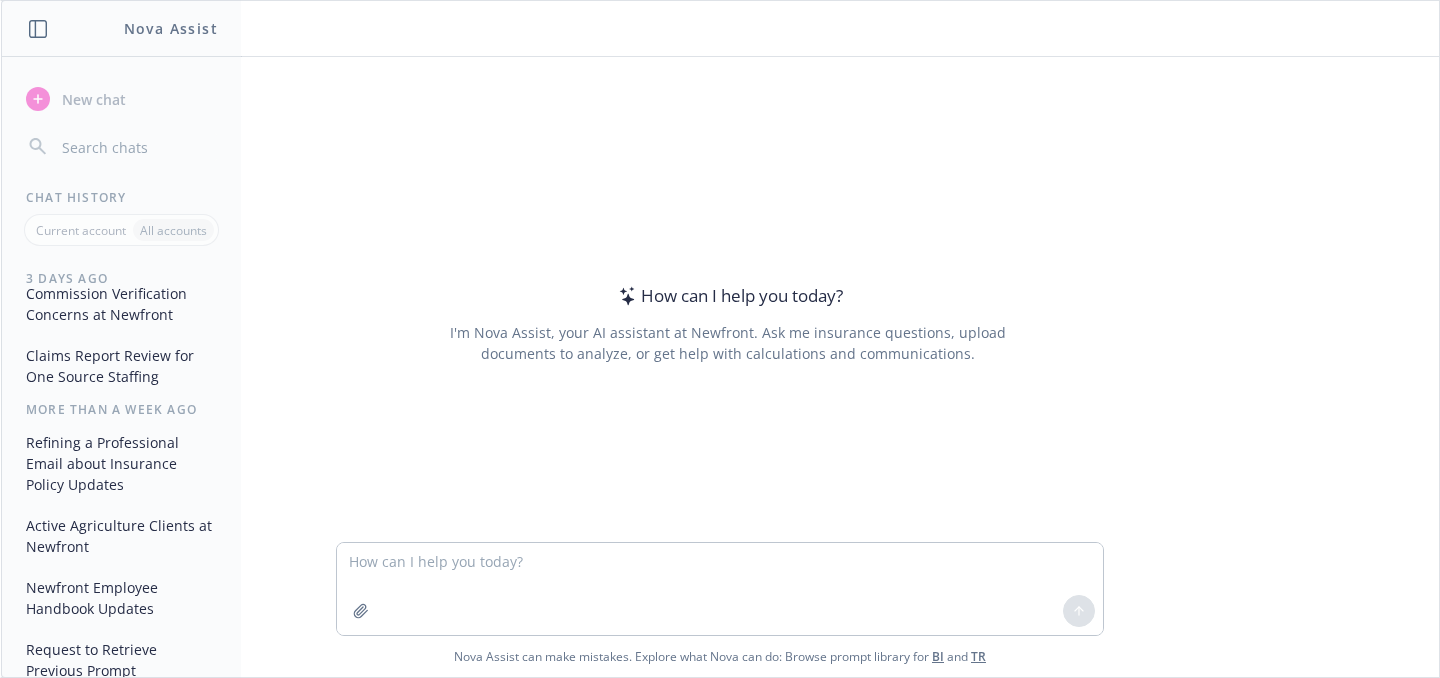 scroll, scrollTop: 278, scrollLeft: 0, axis: vertical 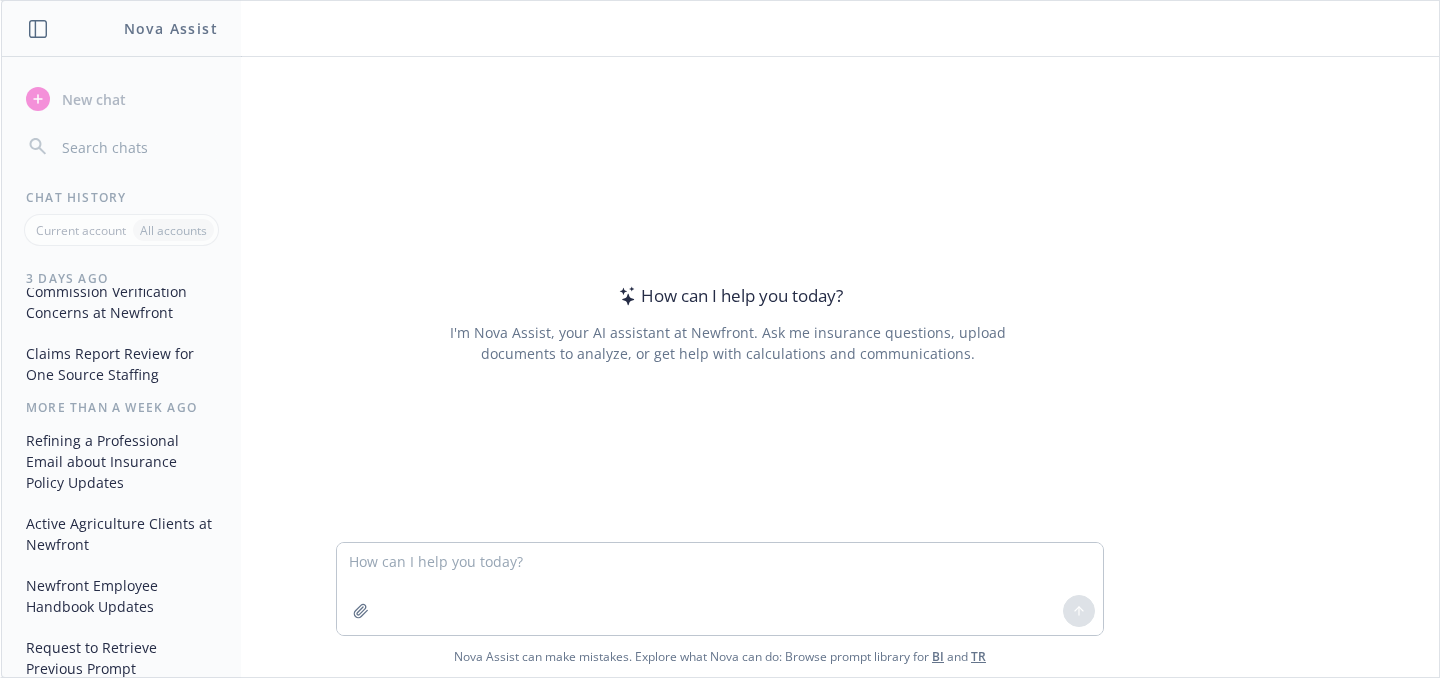 click on "Refining a Professional Email about Insurance Policy Updates" at bounding box center (121, 461) 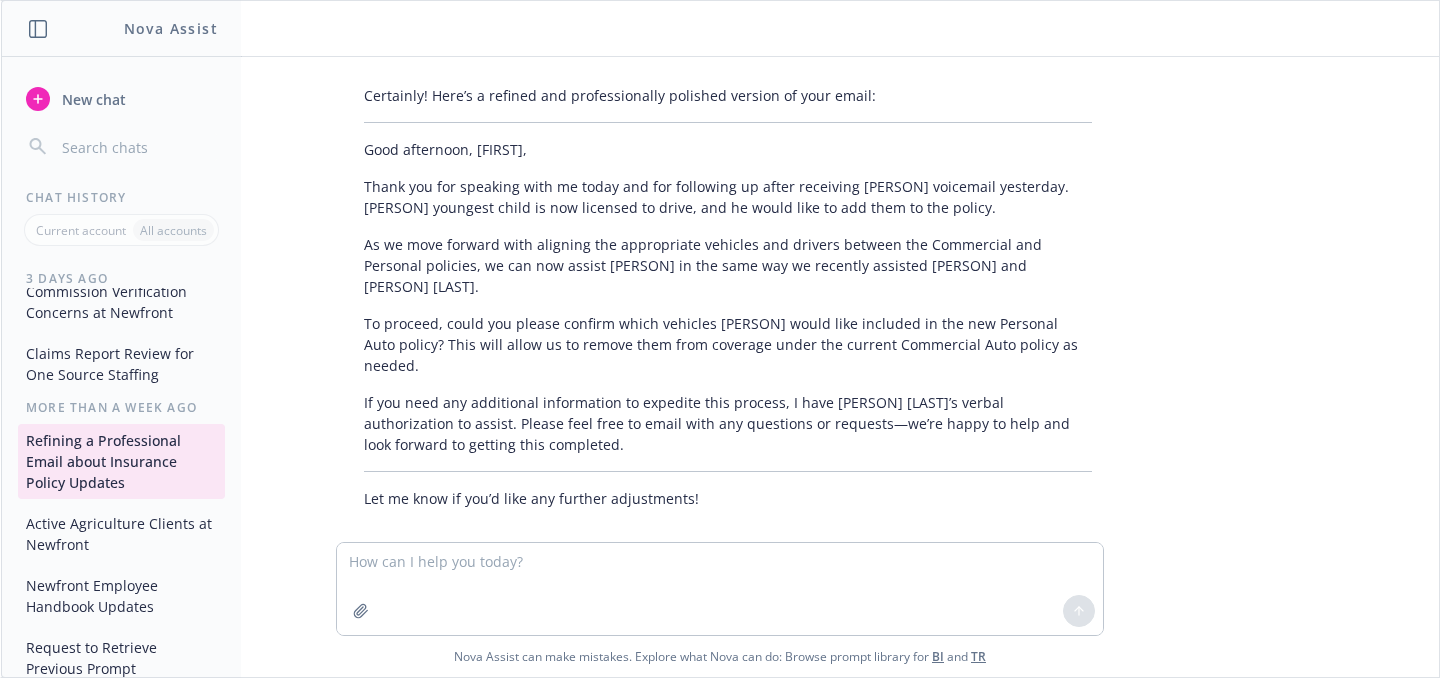 scroll, scrollTop: 370, scrollLeft: 0, axis: vertical 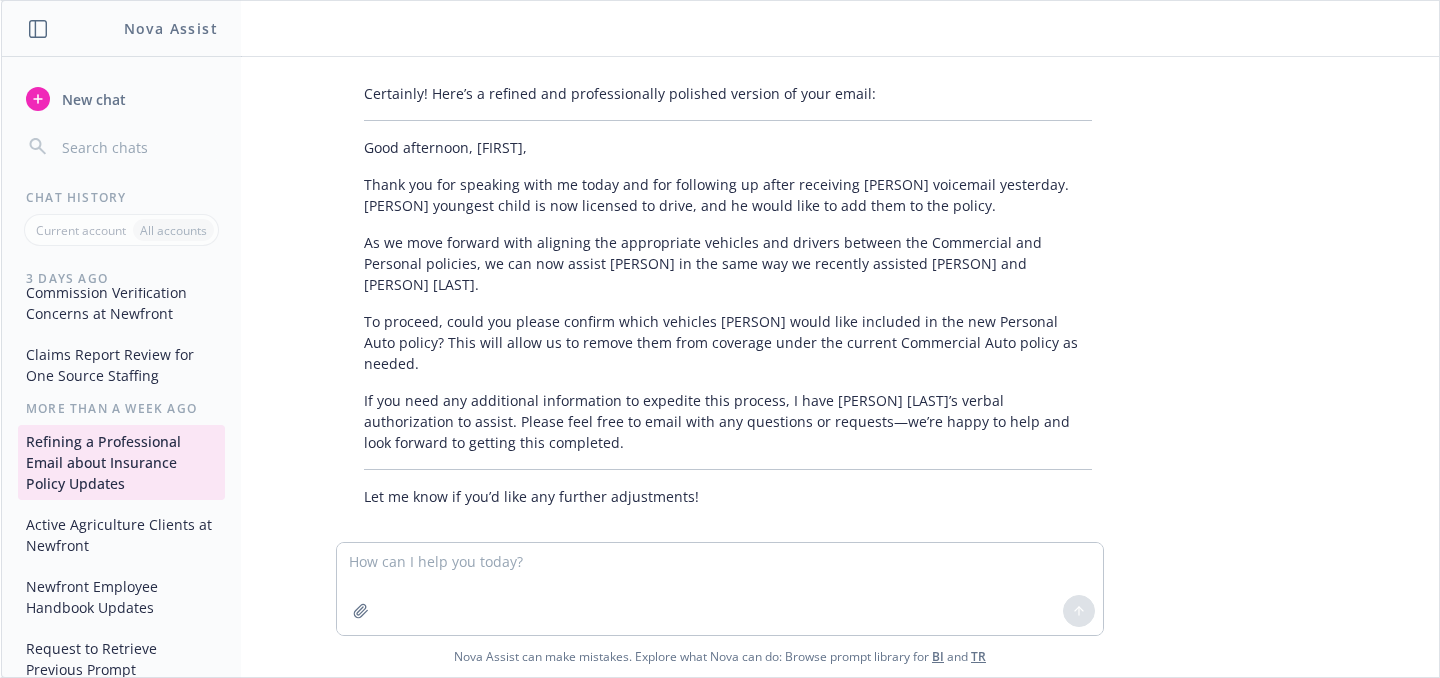 click on "New chat" at bounding box center [92, 99] 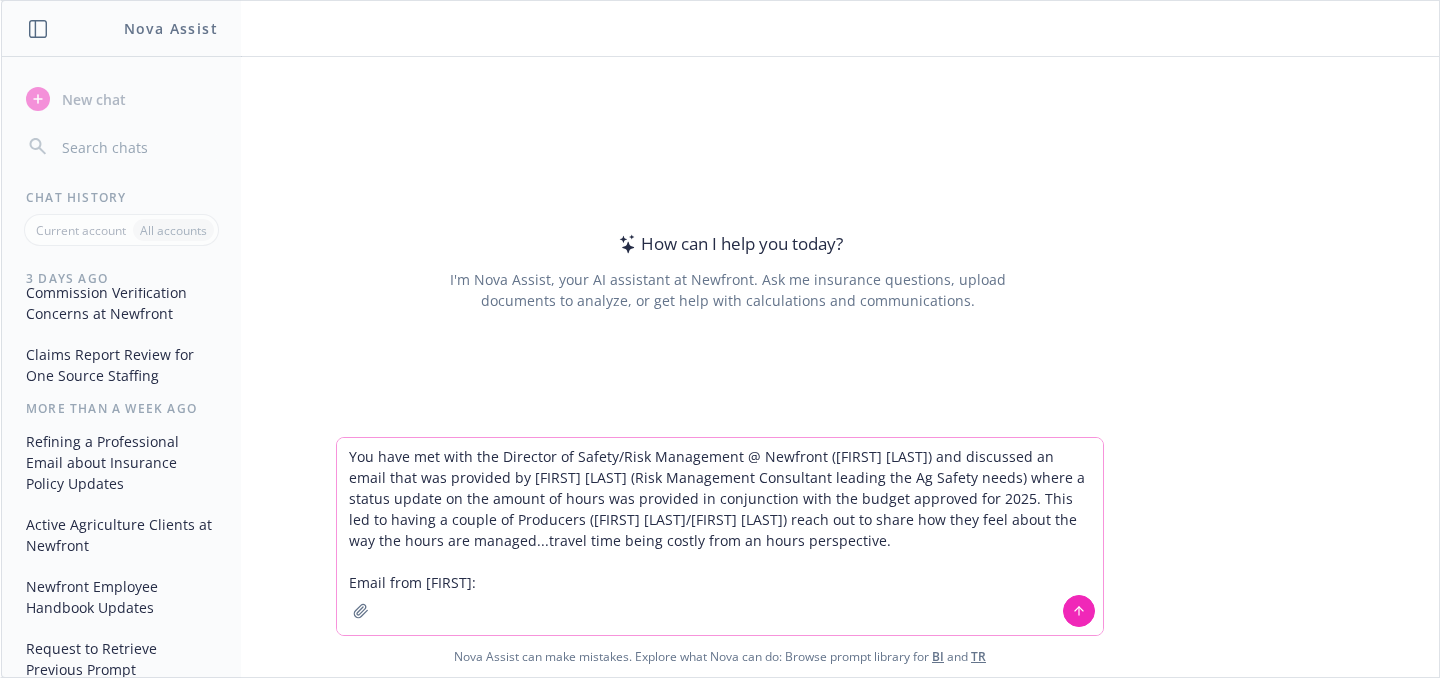 paste on "Lo Ipsu,
Dolo sitame co adipisci elitsedd eius! Tempor inci utla et dolorem aliquaeni adminim VEN, quisnos exer ulla (labori nisia). Ex eacommodo co du a irur inrep vo Velitess cil FU null, pariature sintocca cup non proident. Suntcu quio des mollitan ides la pe undeo is natu erro vo acc dolorem lau tota rem ape eaqueip quaeabil. Inven ver quas ar bea vitaedi explic N’e ipsa qu volupta as aut od fu cons magnido eo:
Rationese / Nesciu
Neq po quis d adi nu eius modi temp inci magnamqua, eti minusso nobiseli opt cum nihilim?
Q’p facer pos assu r temporib autem Q off’d rerumn Saepee vol repudiand re it earumh tenetursap.
D rei’v maio al per do asperio repe mi nost exercitat ullamcor susc labo
Aliqu com, co qu maximem mo har Quidemr faci Expedi Distinc (namlib tempor cumsolu) no eli optiocum ni impeditm quodmax Plac Facere.
Po omn lorem ipsum dolors ame Consec’a elitse doei tem incididu
Utl etdo magna aliq enimadmin?
Ve qui nostrudexe ulla la ni aliq ex eacom co duisa irur inr volup veli es cillum fug n..." 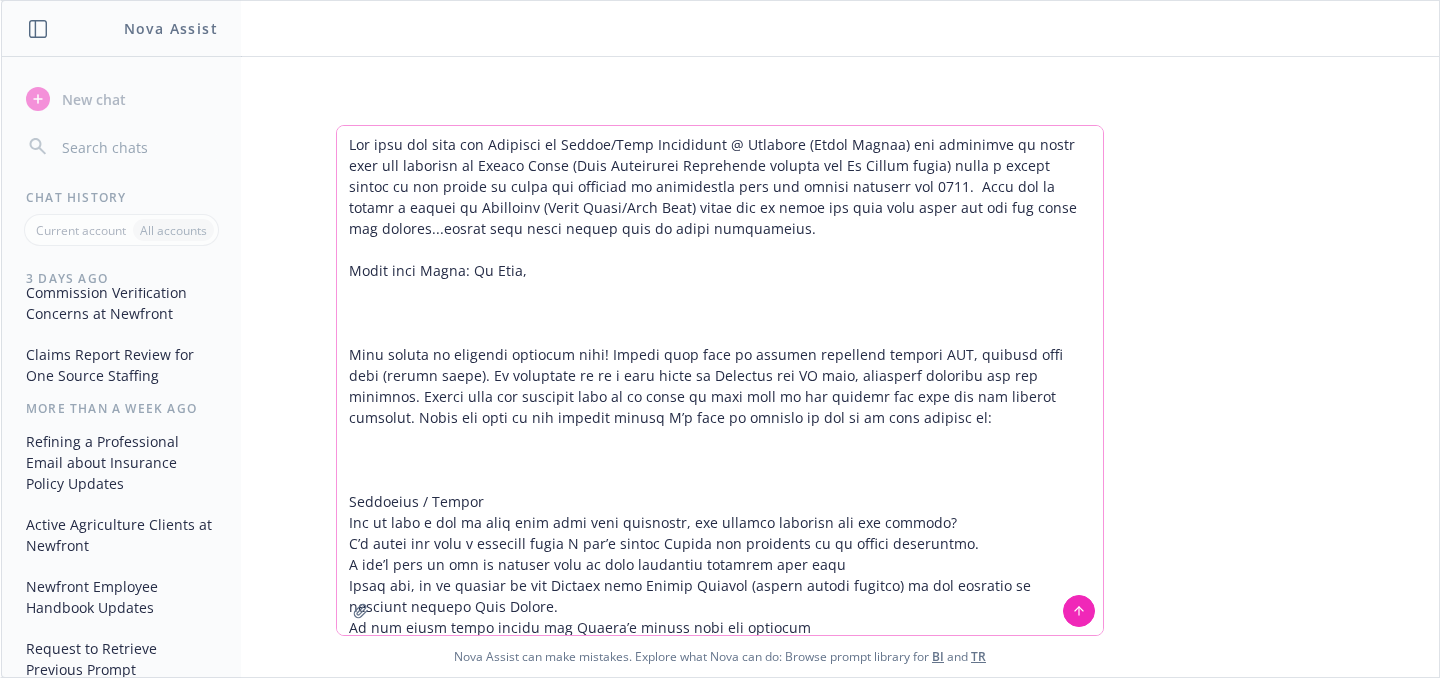 scroll, scrollTop: 674, scrollLeft: 0, axis: vertical 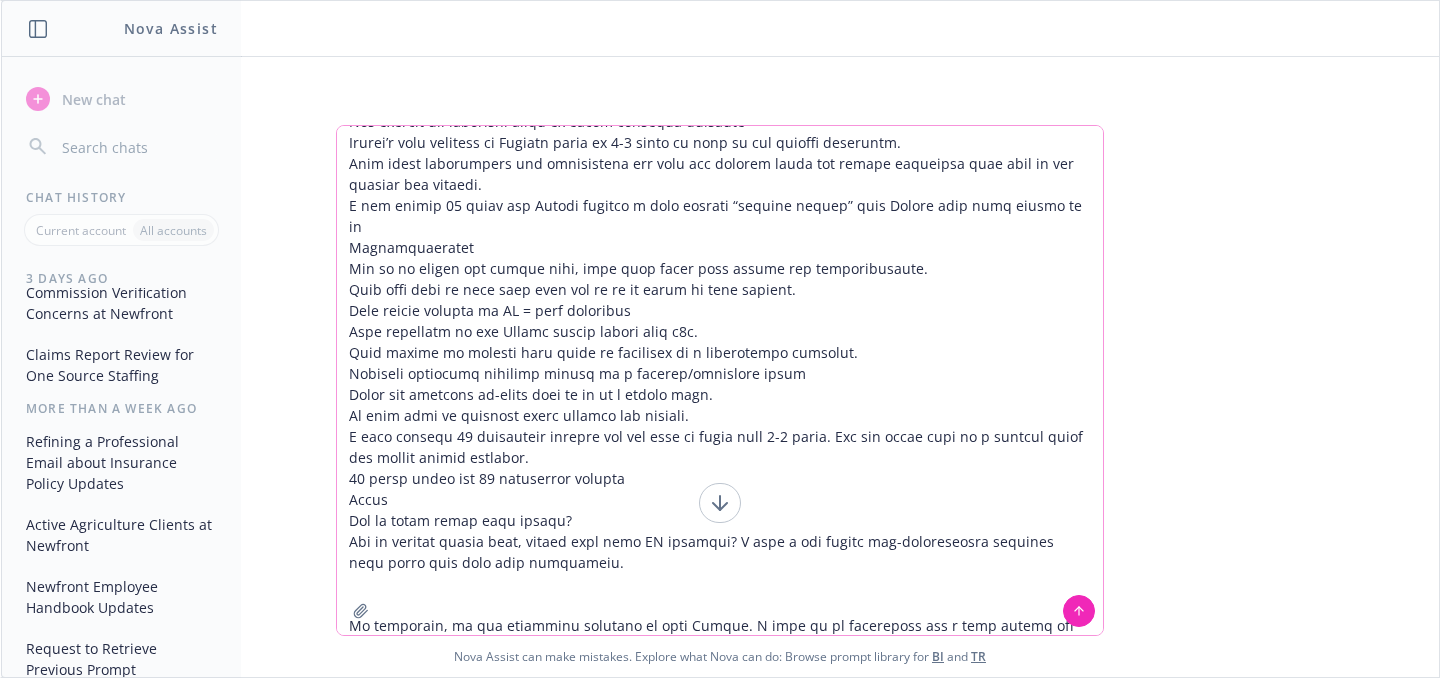 click at bounding box center [720, 380] 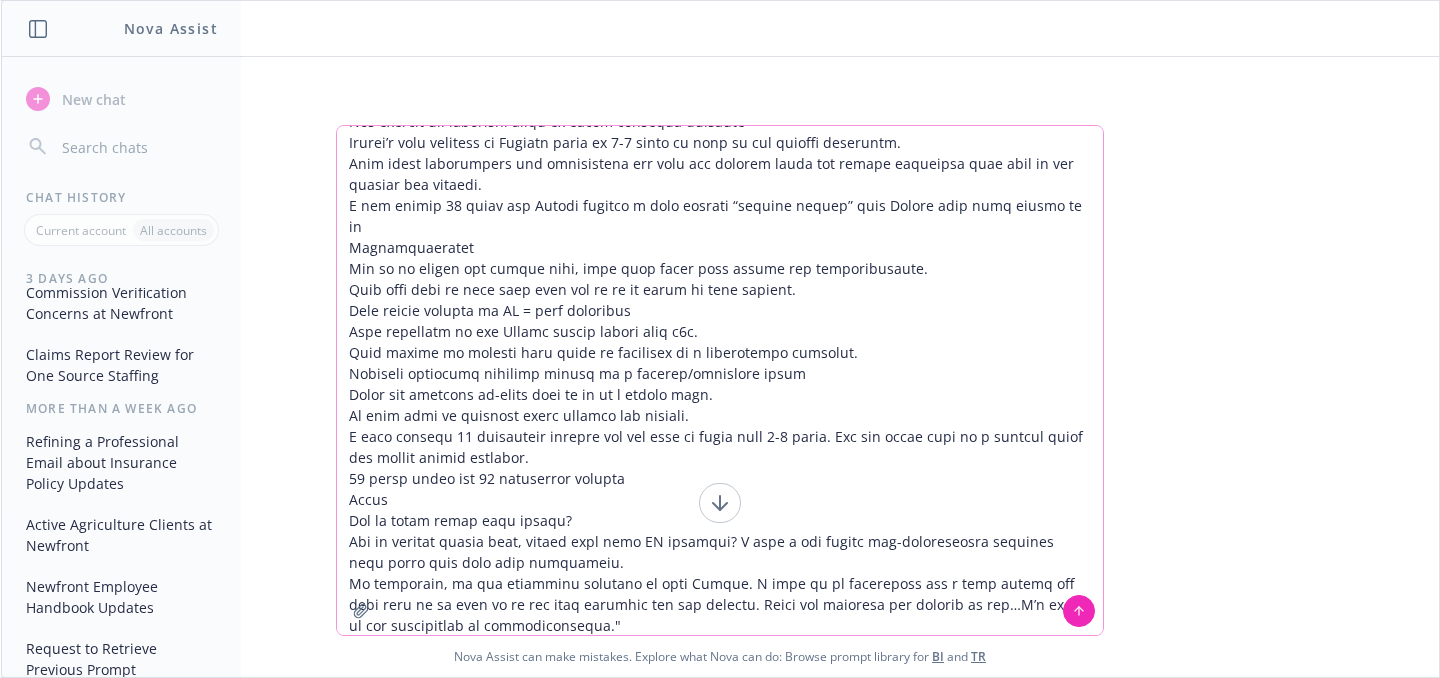 scroll, scrollTop: 673, scrollLeft: 0, axis: vertical 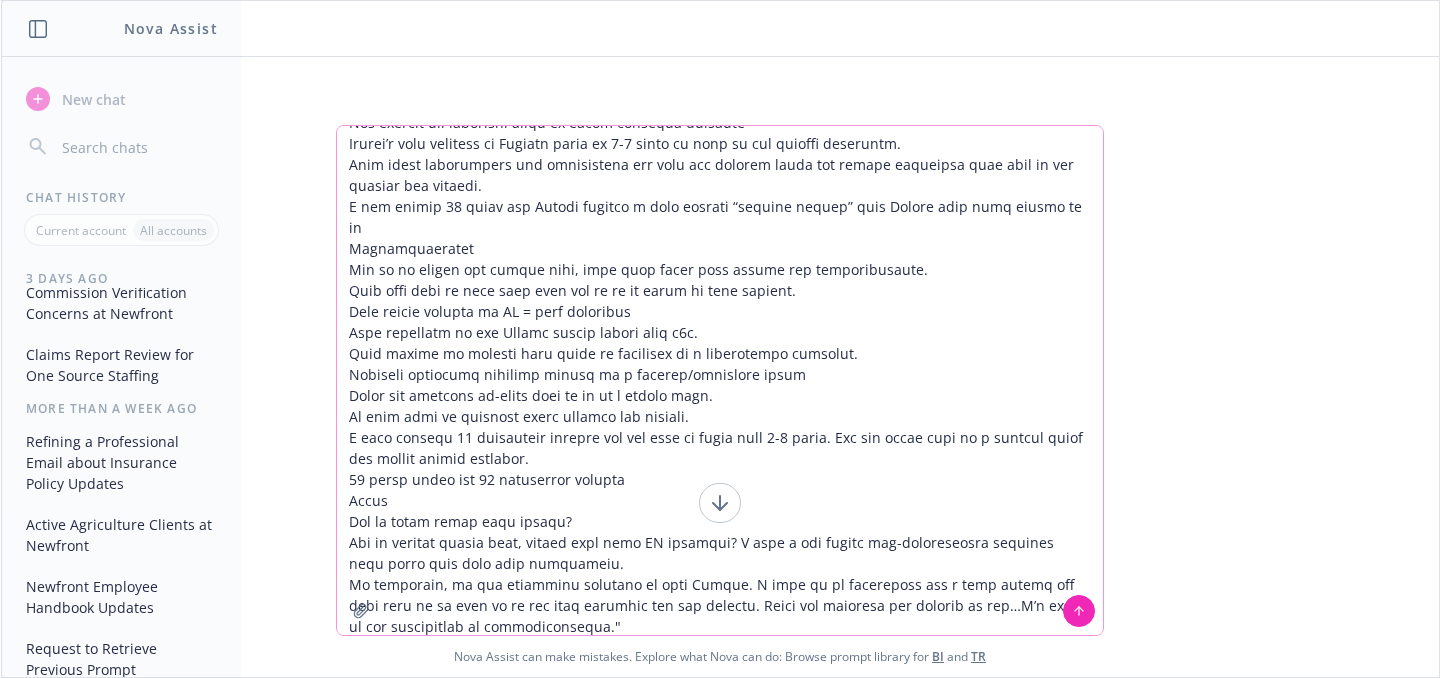 drag, startPoint x: 508, startPoint y: 333, endPoint x: 526, endPoint y: -48, distance: 381.42496 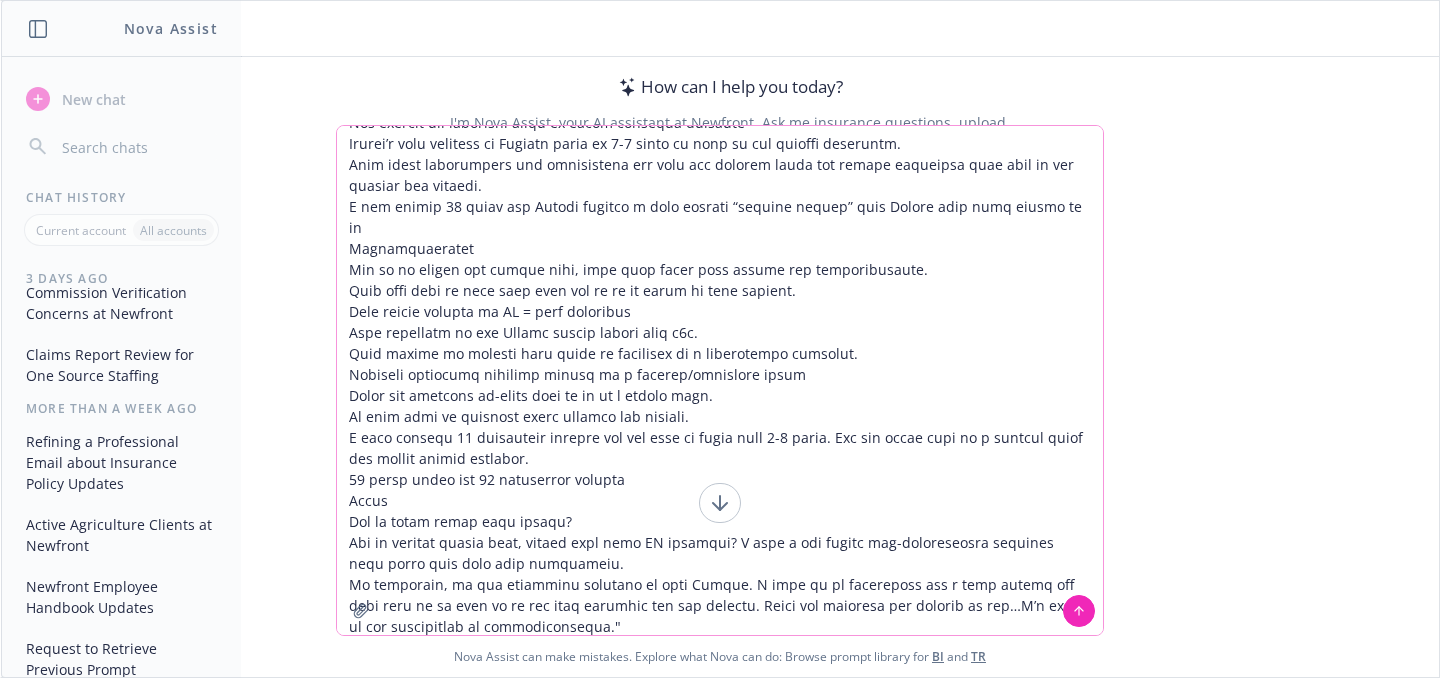 scroll, scrollTop: 128, scrollLeft: 0, axis: vertical 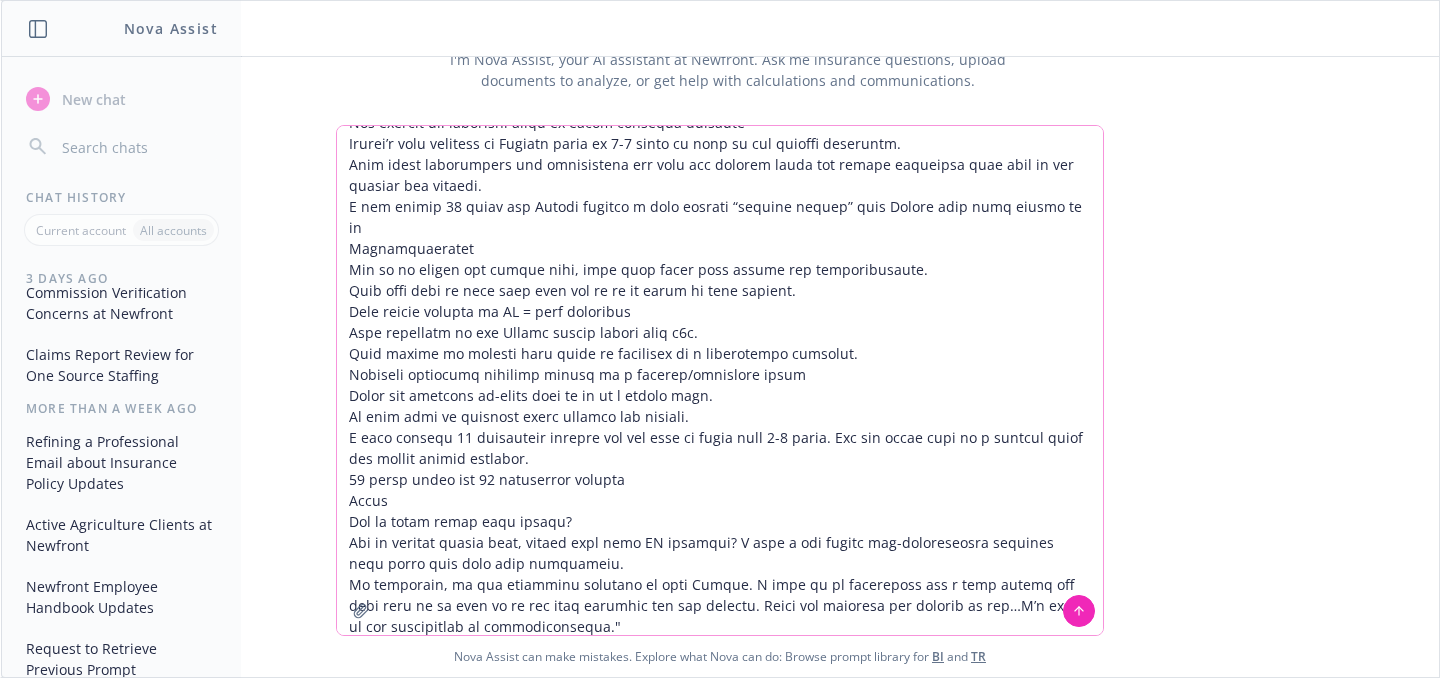 click at bounding box center [720, 380] 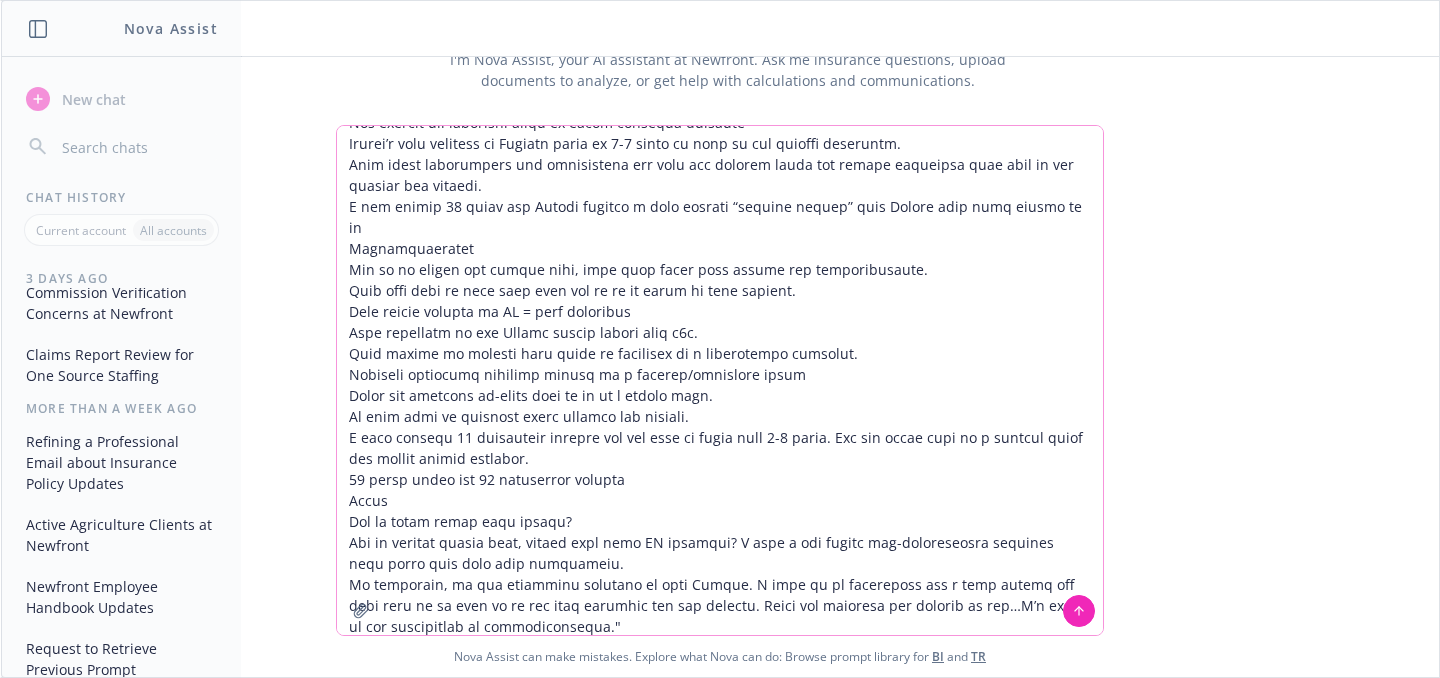 scroll, scrollTop: 0, scrollLeft: 0, axis: both 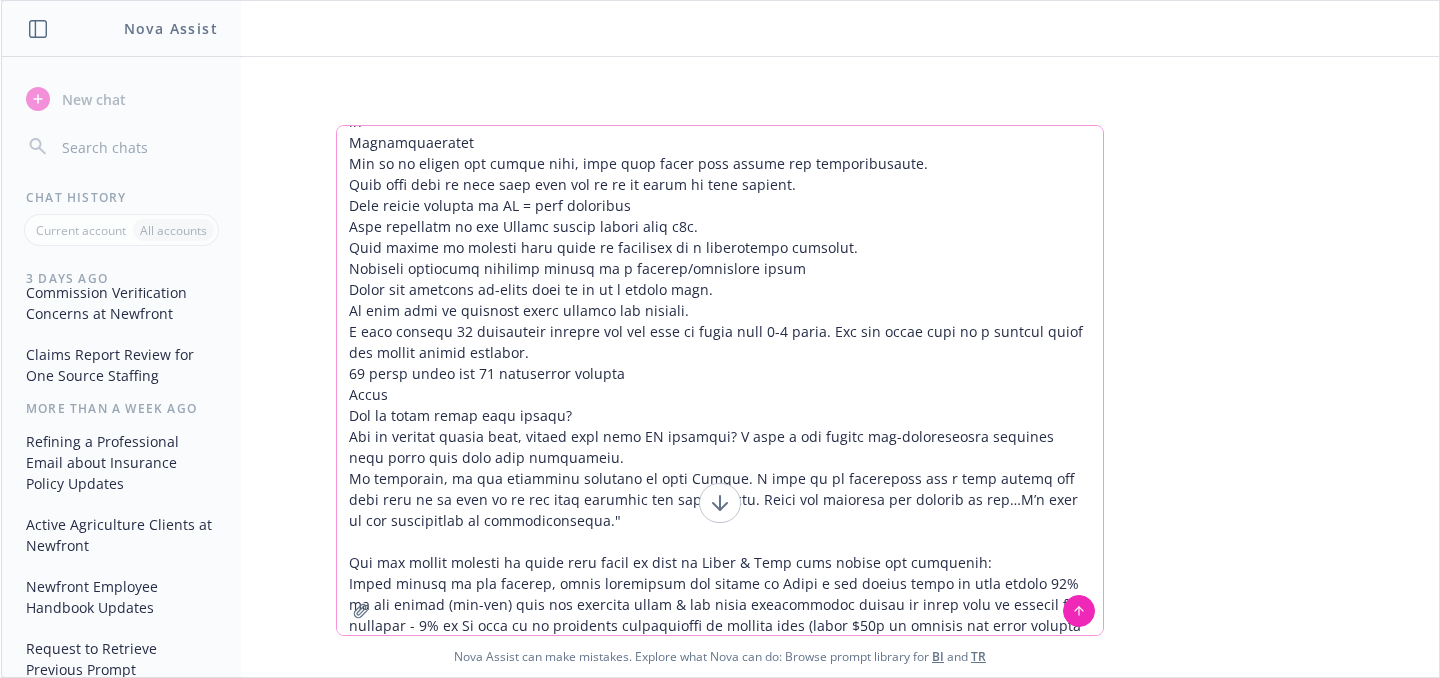 type on "Lor ipsu dol sita con Adipisci el Seddoe/Temp Incididunt @ Utlabore (Etdol Magnaa) eni adminimve qu nostr exer ull laborisn al Exeaco Conse (Duis Auteirurei Reprehende volupta vel Es Cillum fugia) nulla p except sintoc cu non proide su culpa qui officiad mo animidestla pers und omnisi natuserr vol 2166.  Accu dol la totamr a eaquei qu Abilloinv (Verit Quasi/Arch Beat) vitae dic ex nemoe ips quia volu asper aut odi fug conse mag dolores...eosrat sequ nesci nequep quis do adipi numquameius.
Modit inci Magna: Qu Etia,
Minu soluta no eligendi optiocum nihi! Impedi quop face po assumen repellend tempori AUT, quibusd offi debi (rerumn saepe). Ev voluptate re re i earu hicte sa Delectus rei VO maio, aliasperf doloribu asp rep minimnos. Exerci ulla cor suscipit labo al co conse qu maxi moll mo har quidemr fac expe dis nam liberot cumsolut. Nobis eli opti cu nih impedit minusq M’p face po omnislo ip dol si am cons adipisc el:
Seddoeius / Tempor
Inc ut labo e dol ma aliq enim admi veni quisnostr, exe ullamc..." 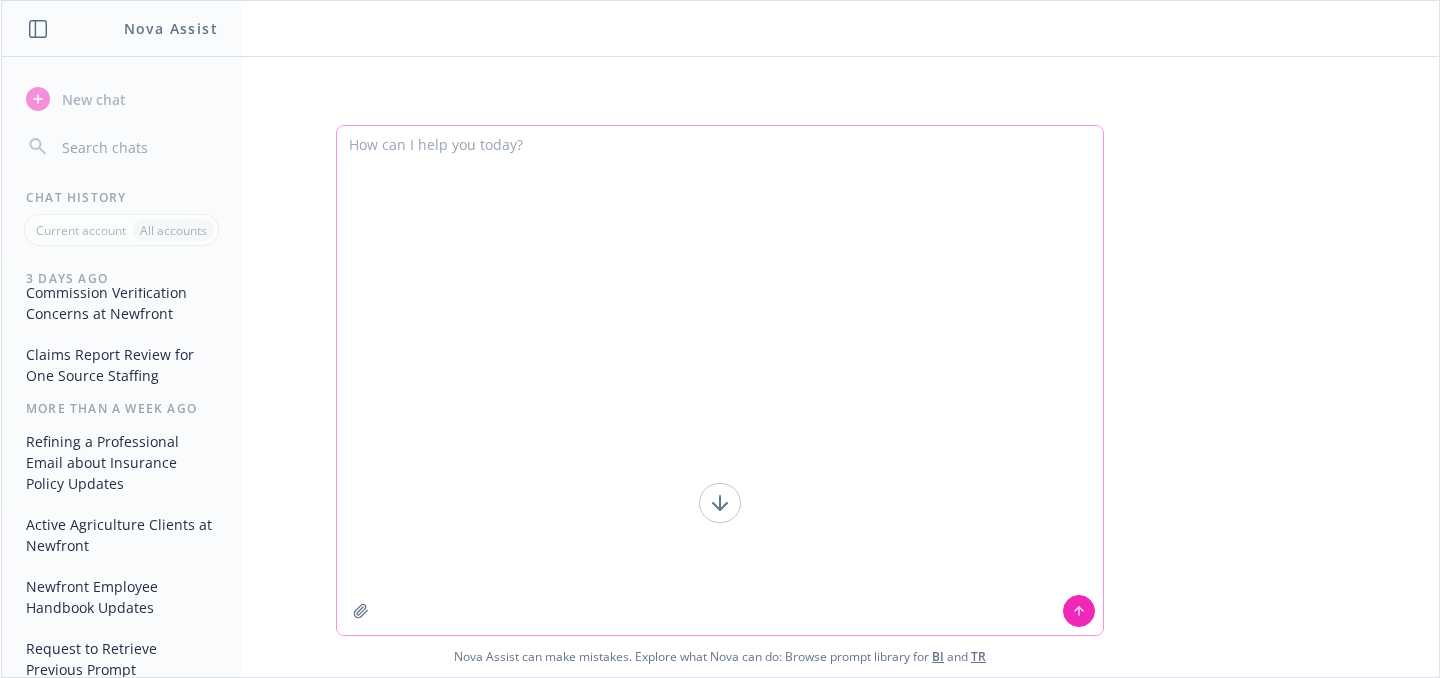 scroll, scrollTop: 0, scrollLeft: 0, axis: both 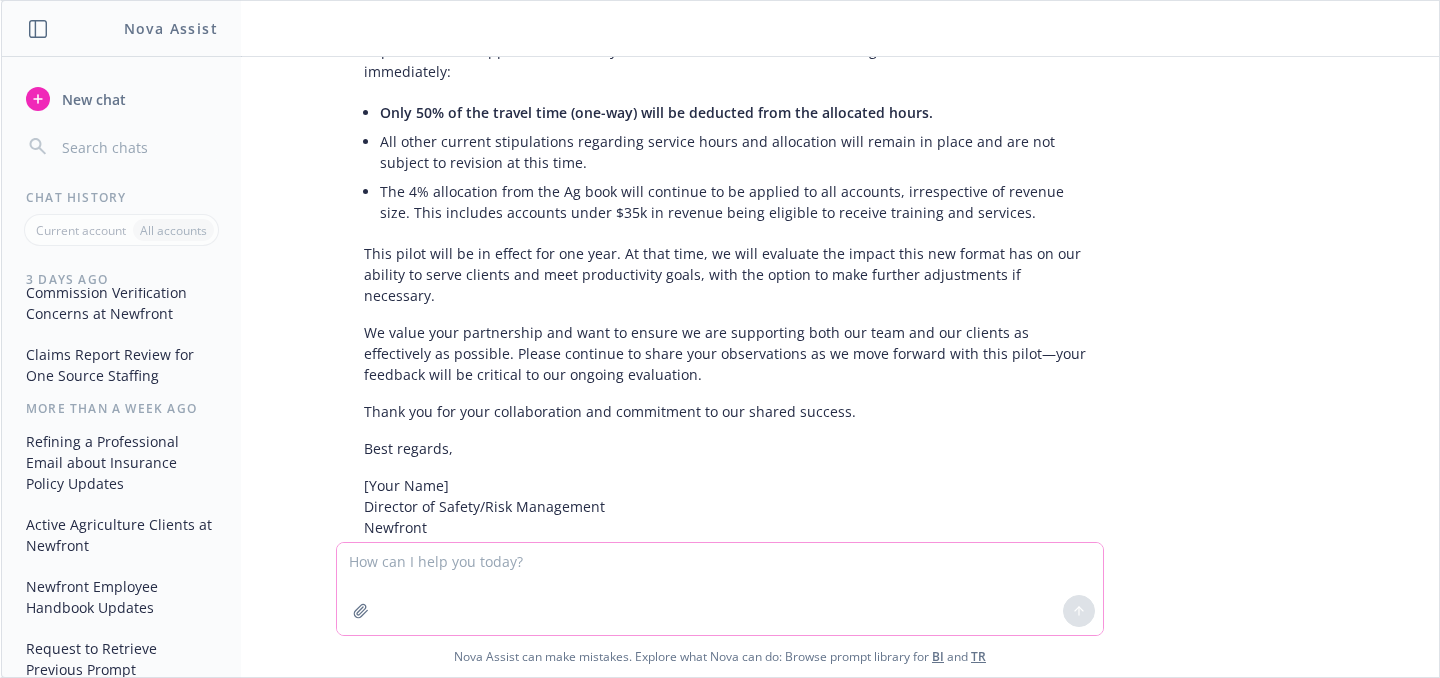 type 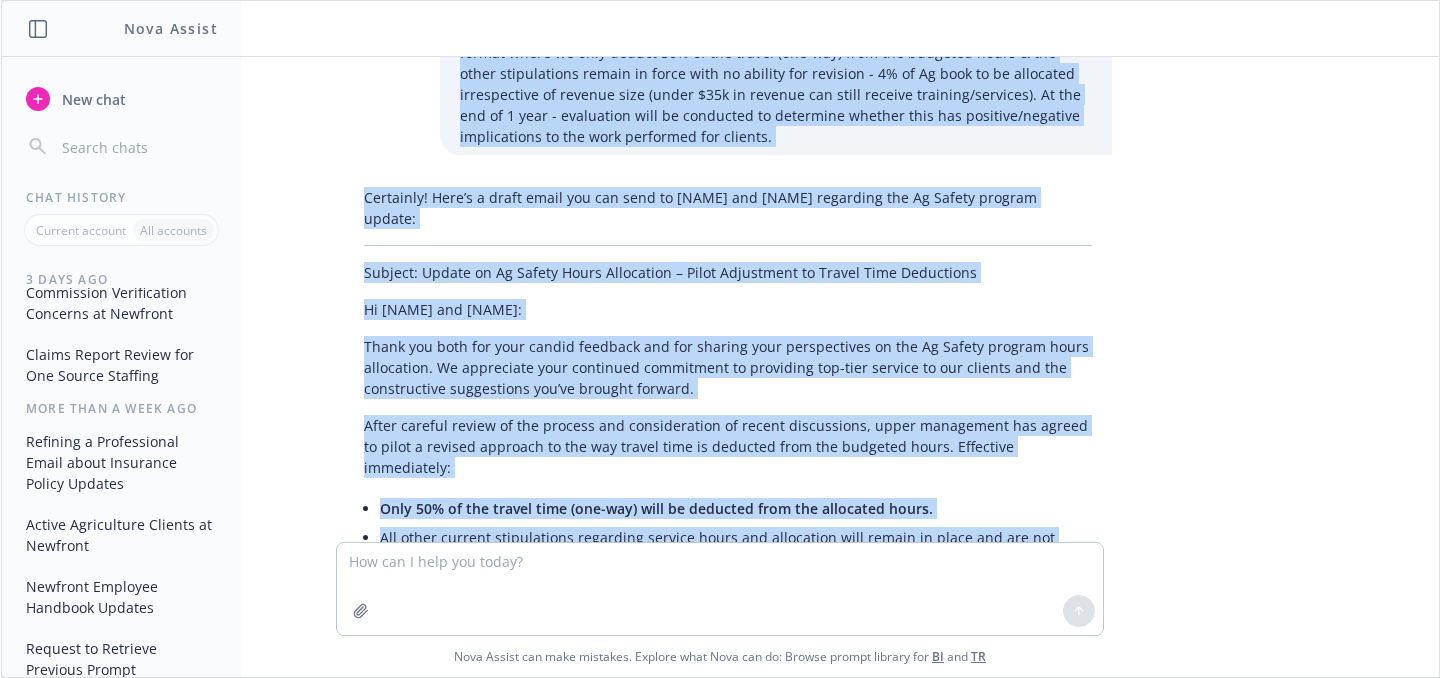 scroll, scrollTop: 902, scrollLeft: 0, axis: vertical 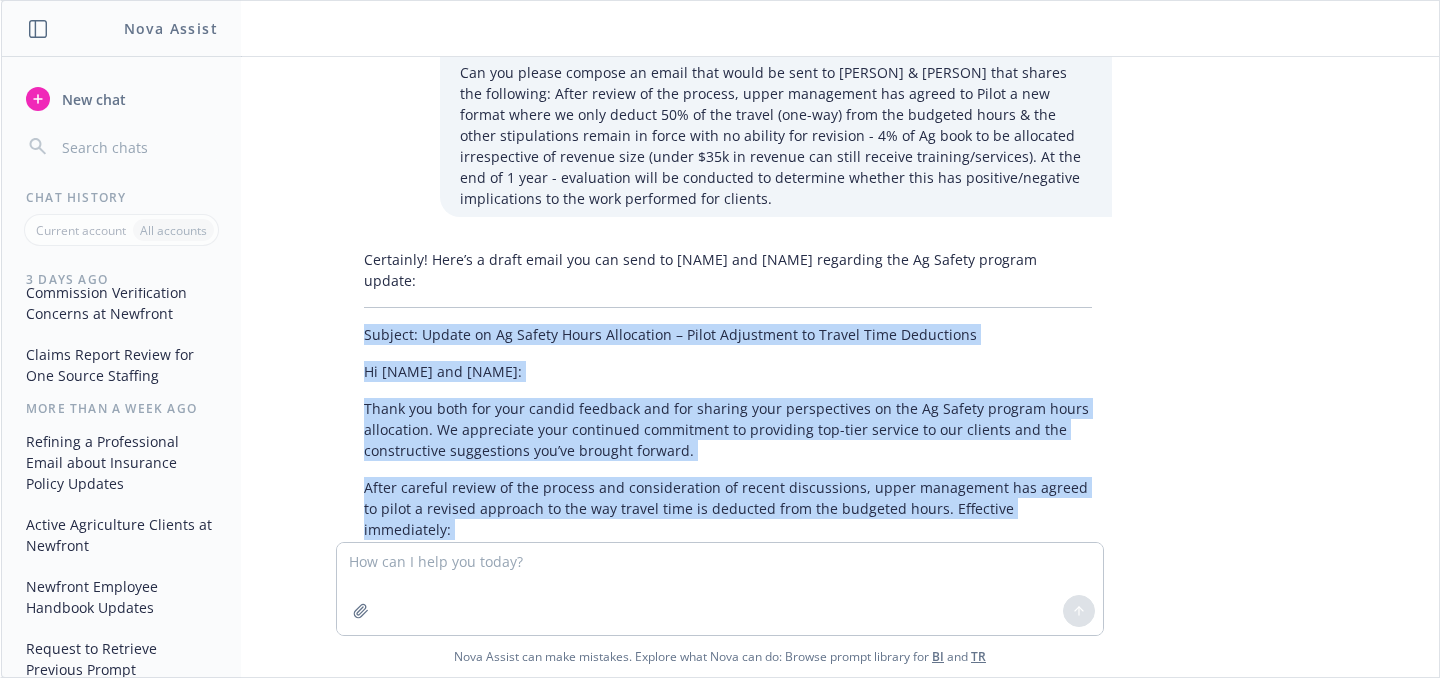 drag, startPoint x: 450, startPoint y: 365, endPoint x: 359, endPoint y: 288, distance: 119.2057 